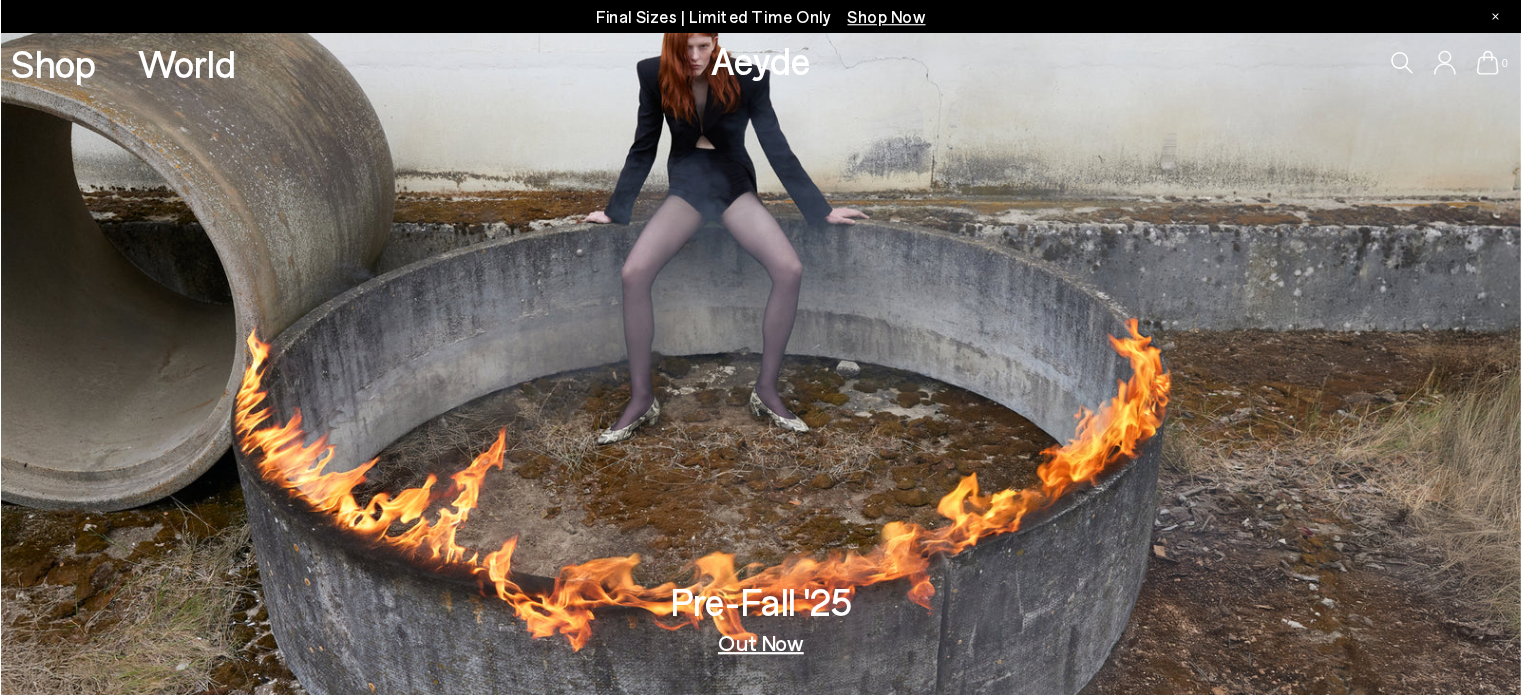 scroll, scrollTop: 0, scrollLeft: 0, axis: both 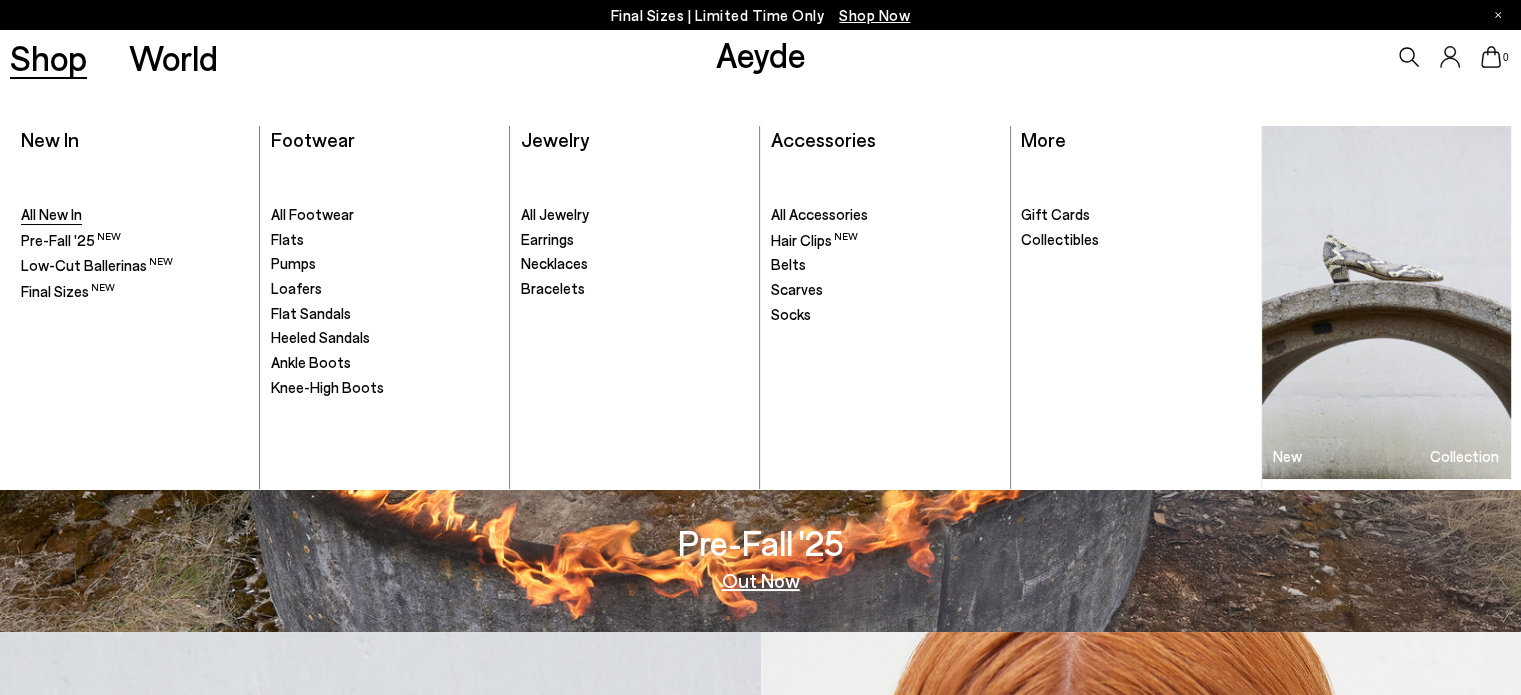 click on "All New In" at bounding box center (51, 214) 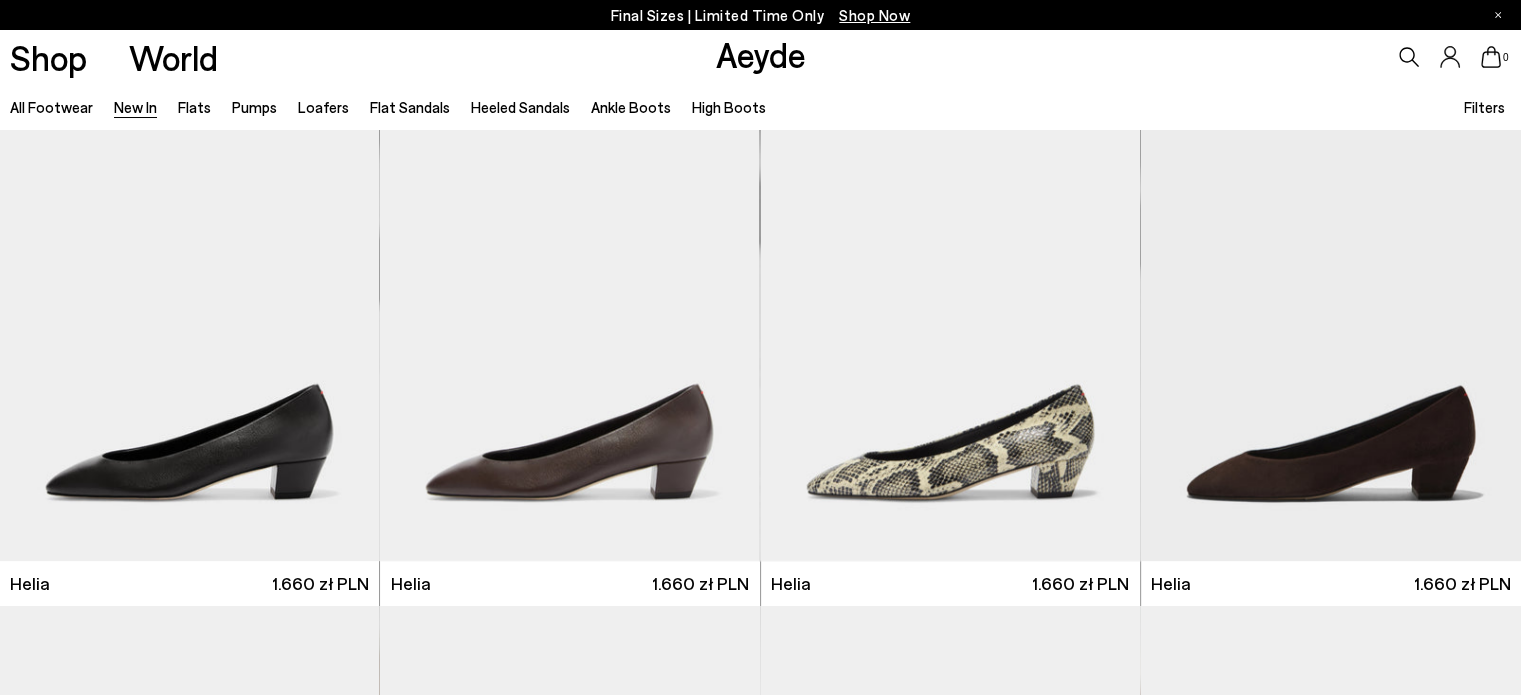 scroll, scrollTop: 600, scrollLeft: 0, axis: vertical 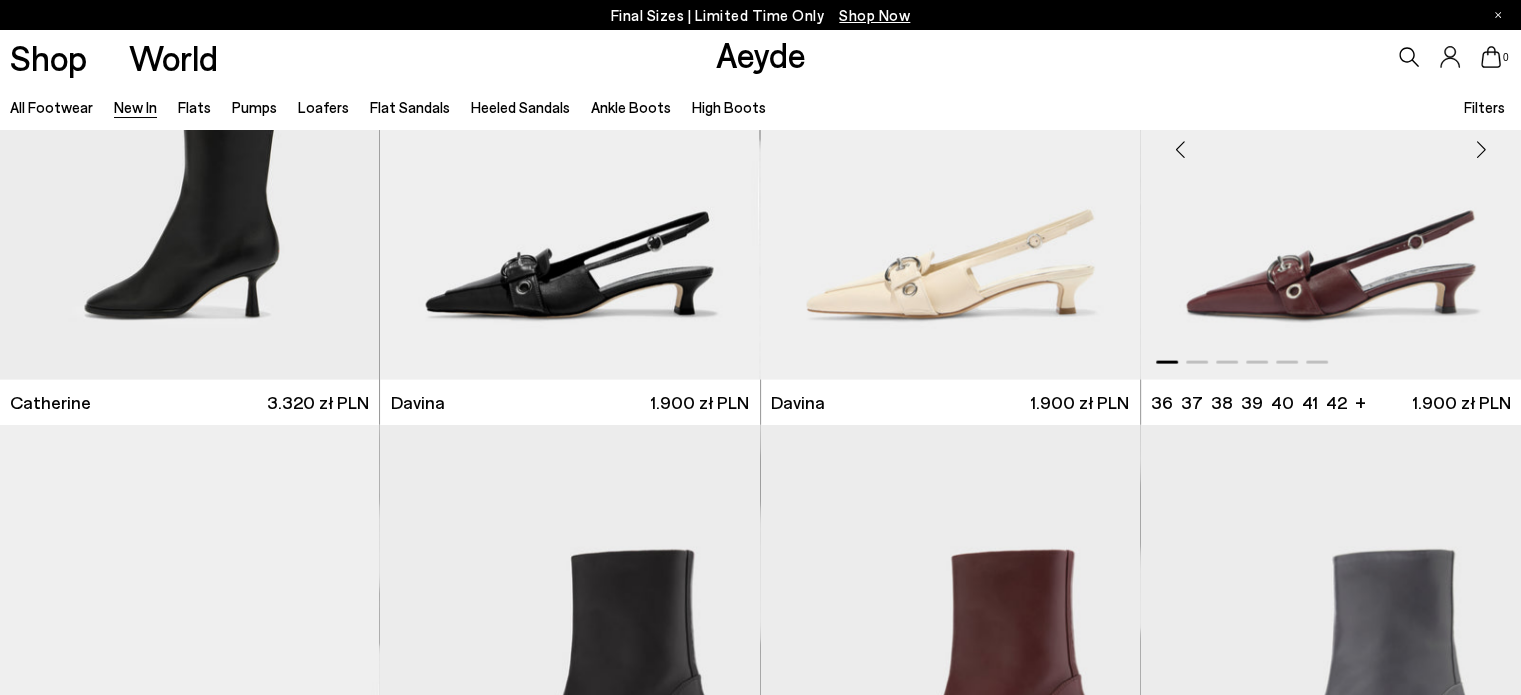 drag, startPoint x: 1363, startPoint y: 264, endPoint x: 1373, endPoint y: 265, distance: 10.049875 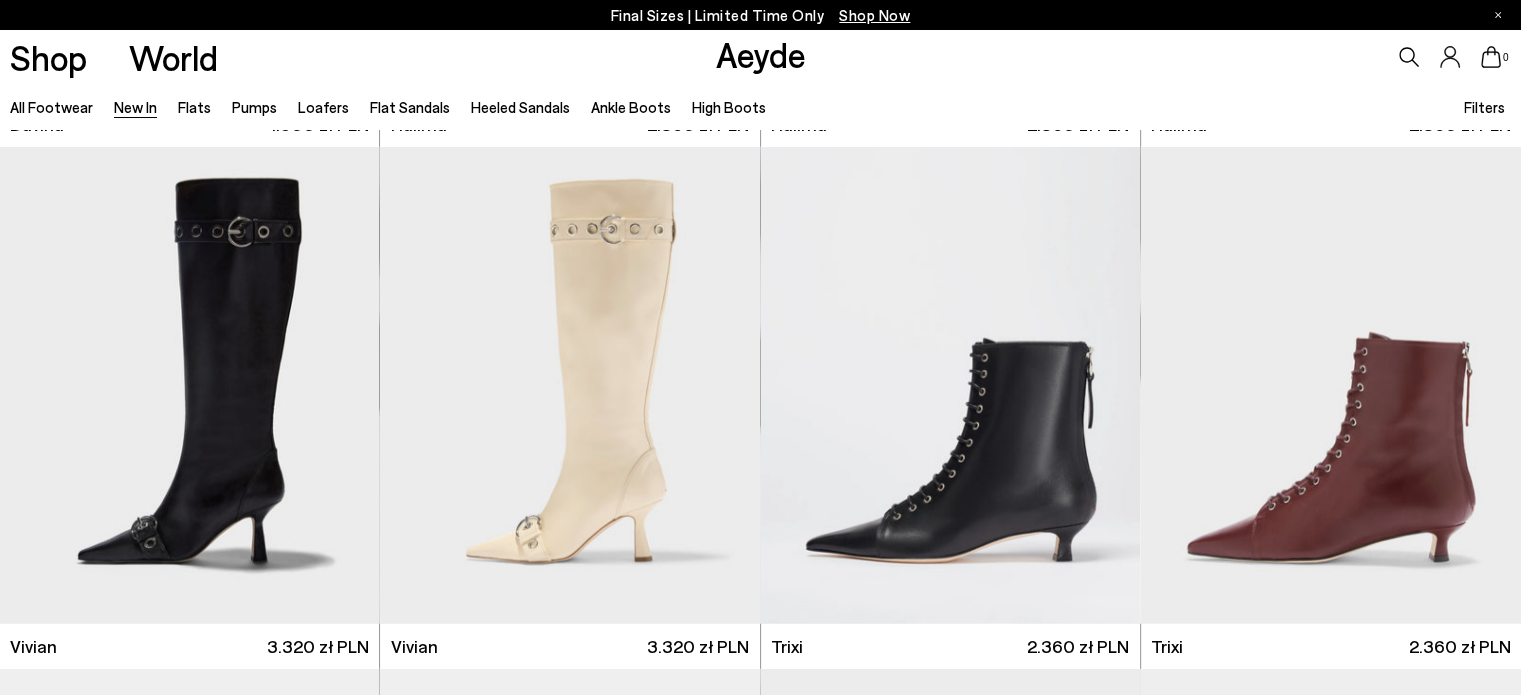 scroll, scrollTop: 6600, scrollLeft: 0, axis: vertical 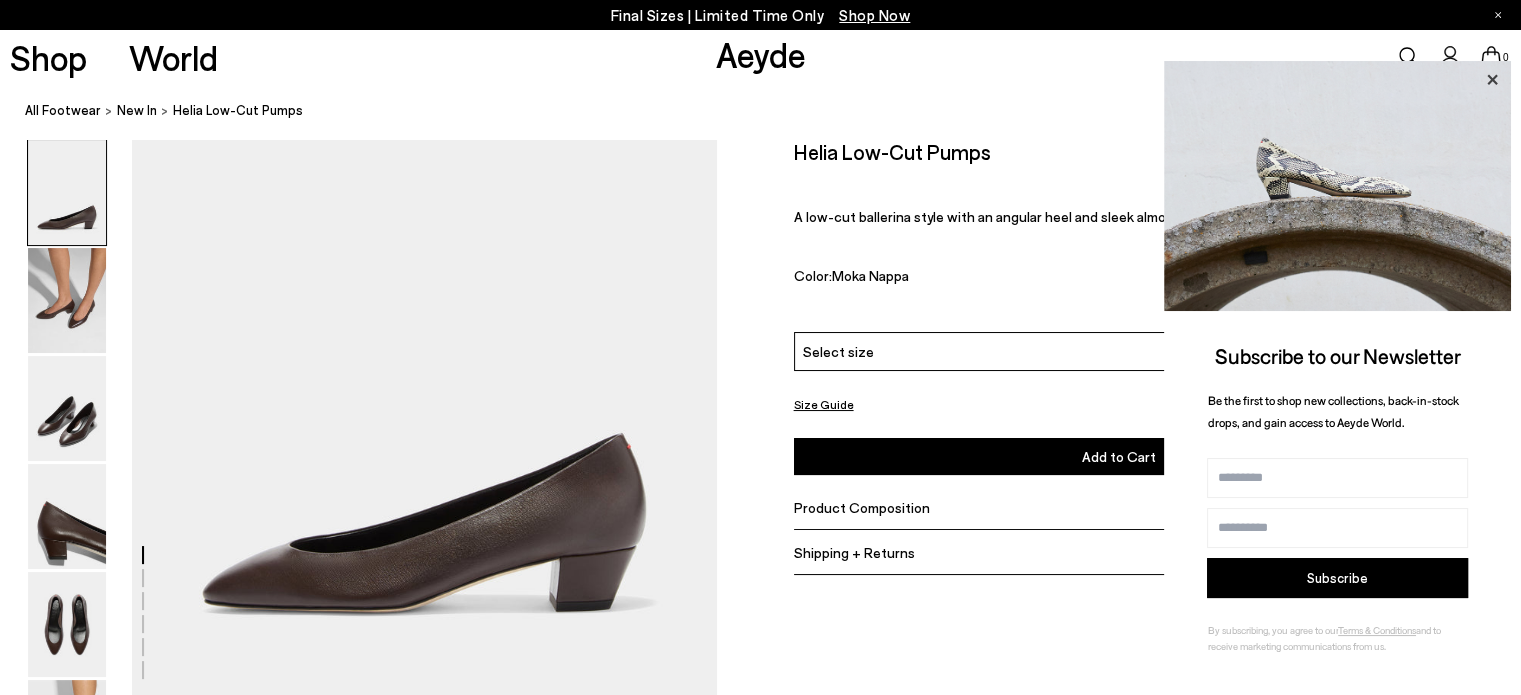 click 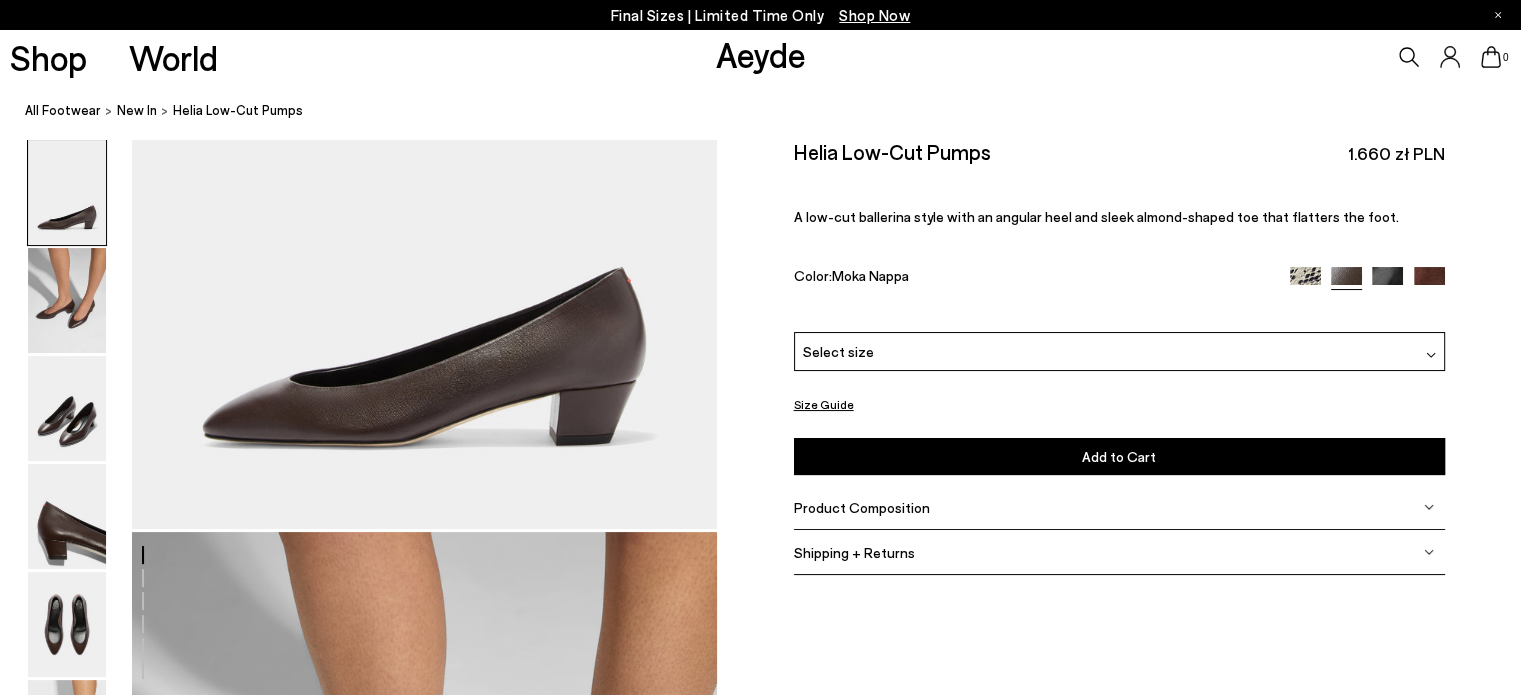 scroll, scrollTop: 200, scrollLeft: 0, axis: vertical 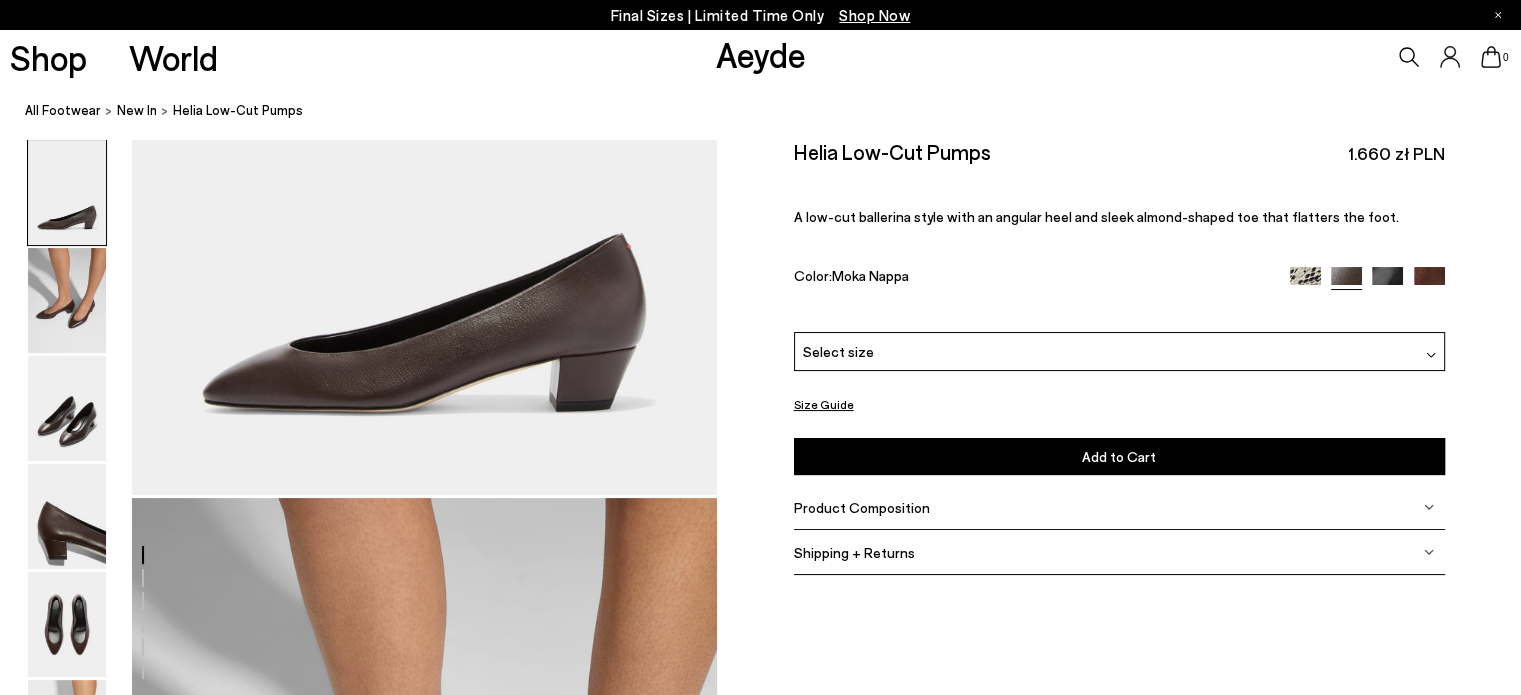click on "Product Composition" at bounding box center (862, 507) 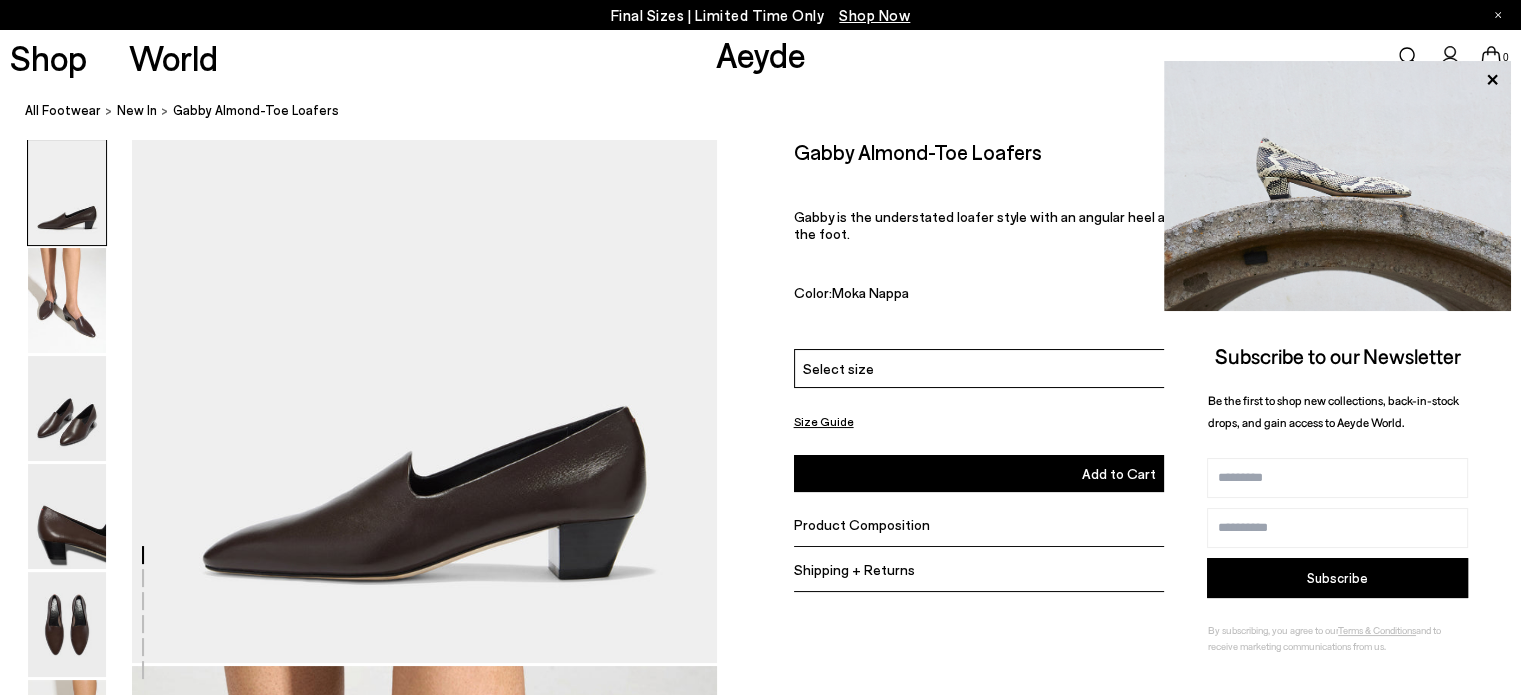 scroll, scrollTop: 0, scrollLeft: 0, axis: both 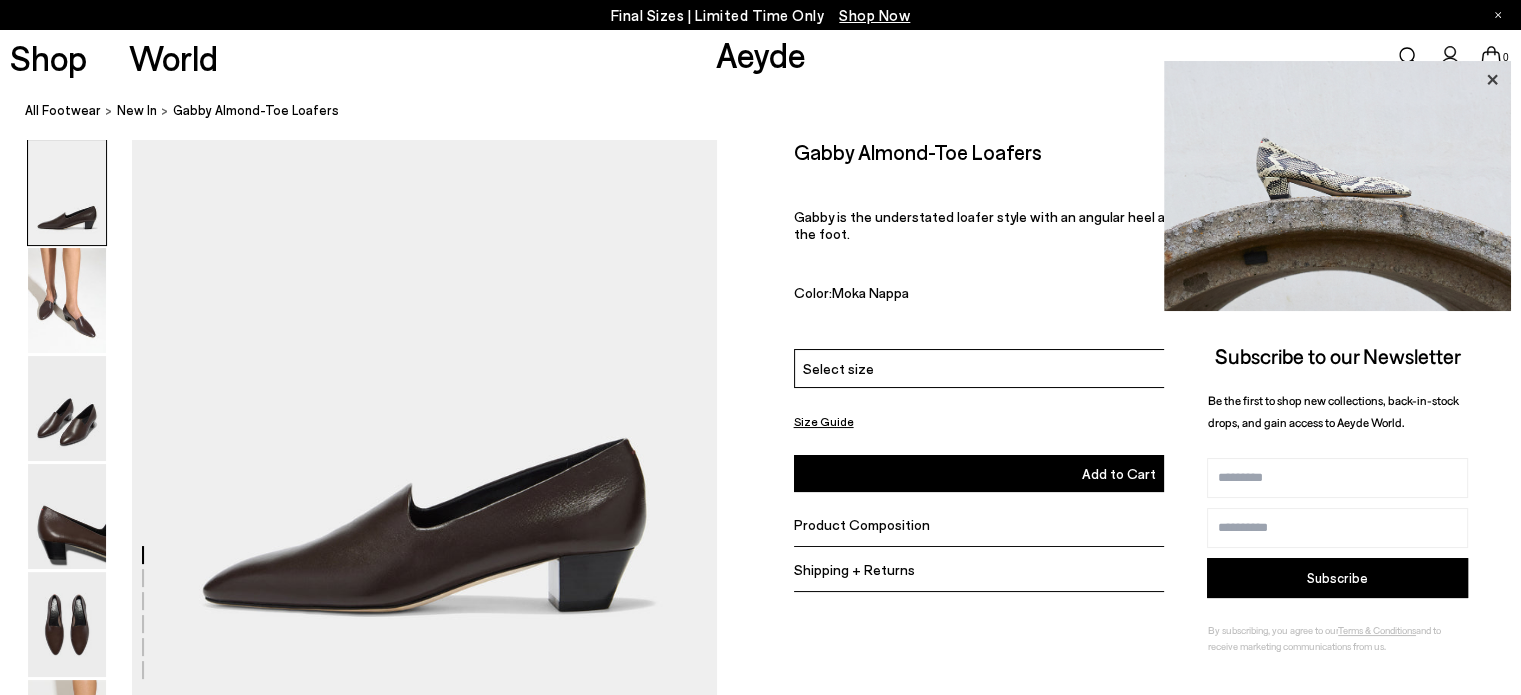 click 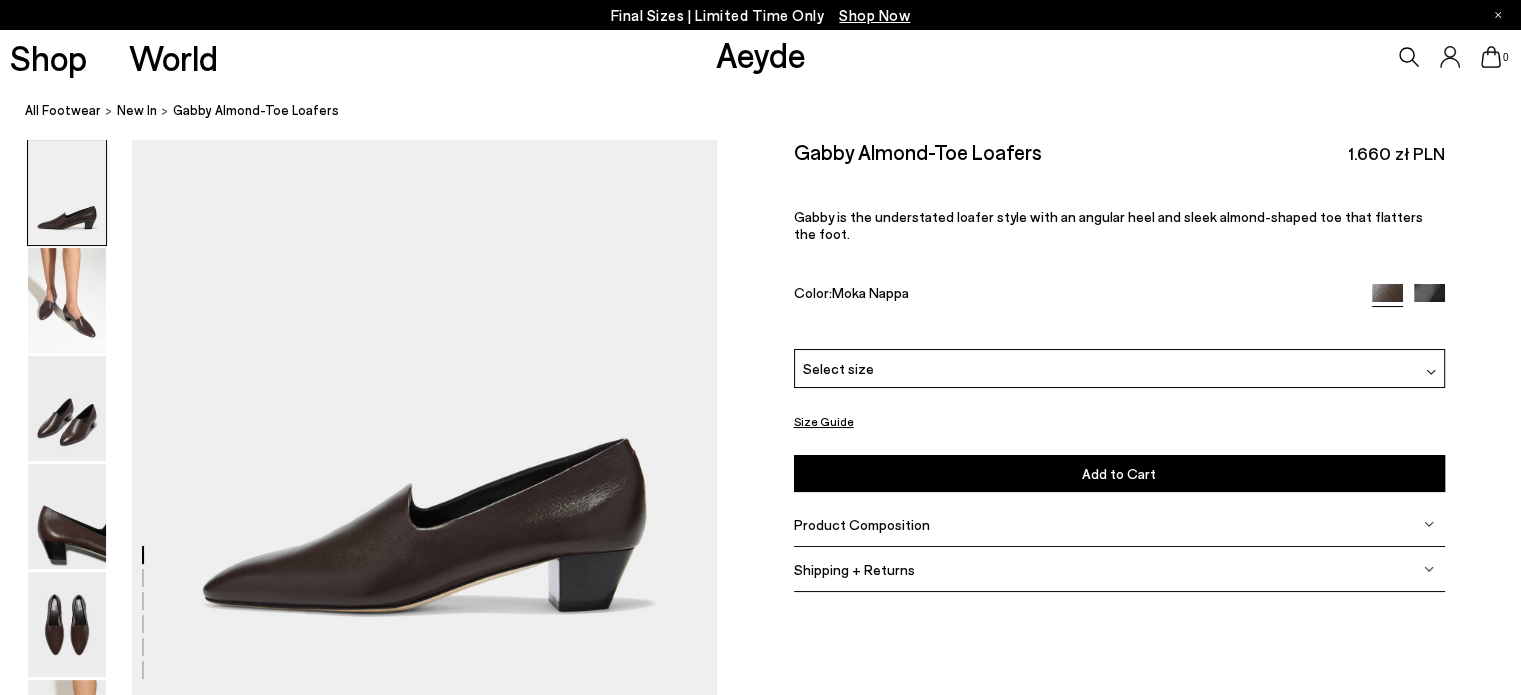 click on "Product Composition" at bounding box center [862, 524] 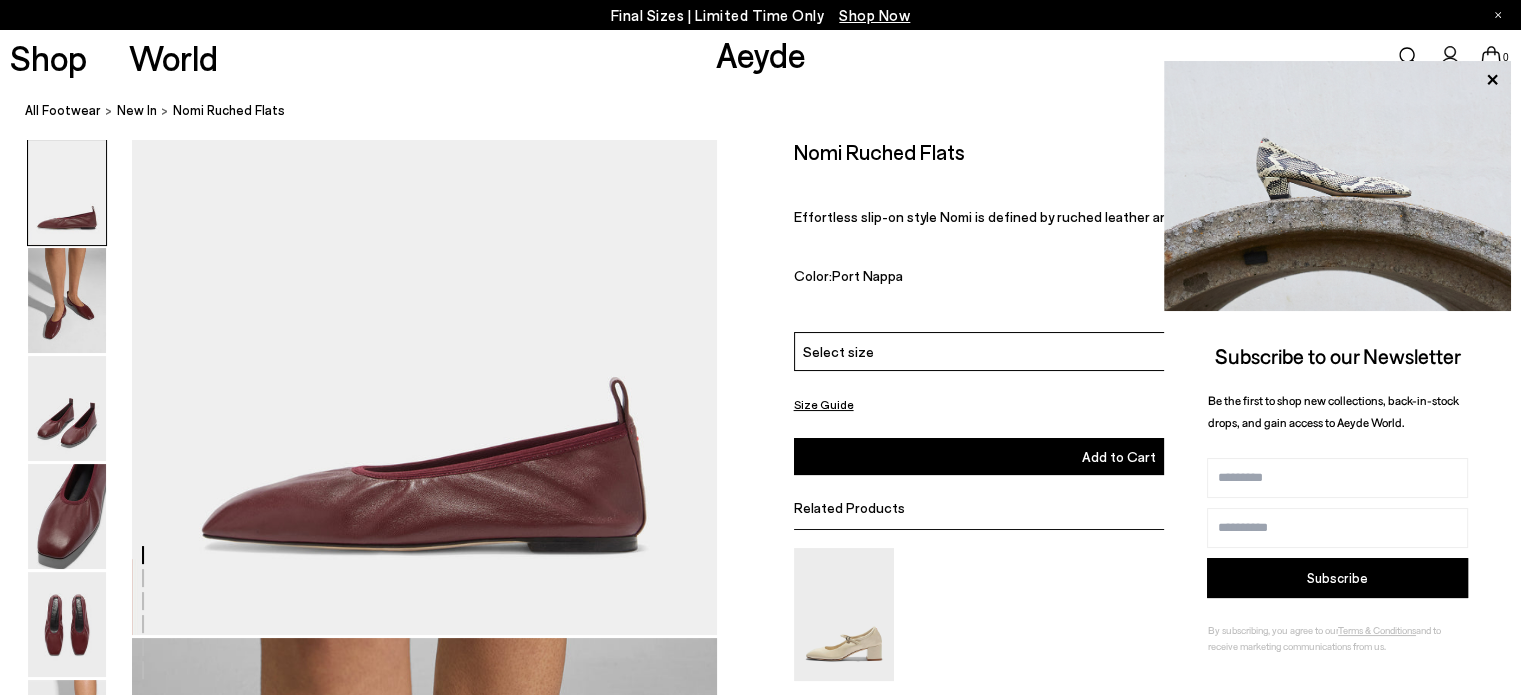 scroll, scrollTop: 0, scrollLeft: 0, axis: both 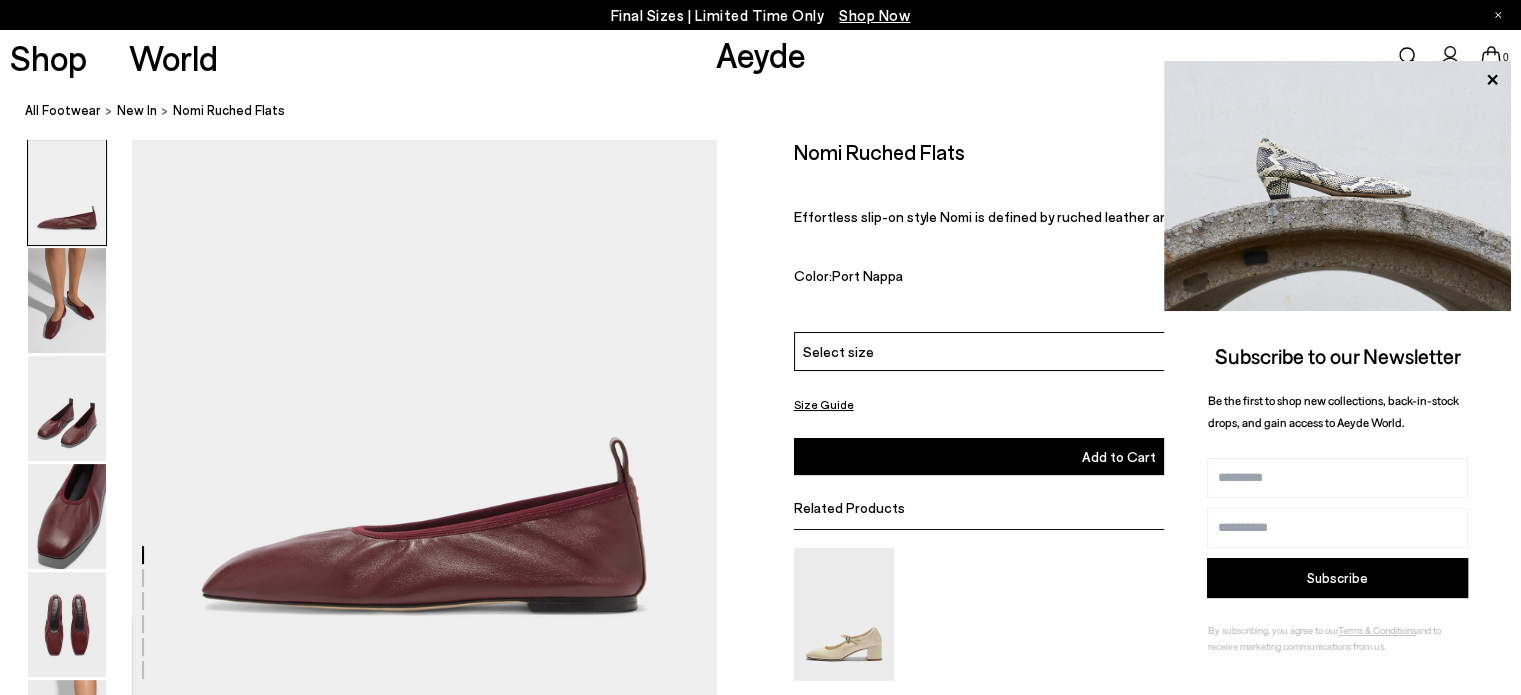 drag, startPoint x: 1493, startPoint y: 80, endPoint x: 1484, endPoint y: 91, distance: 14.21267 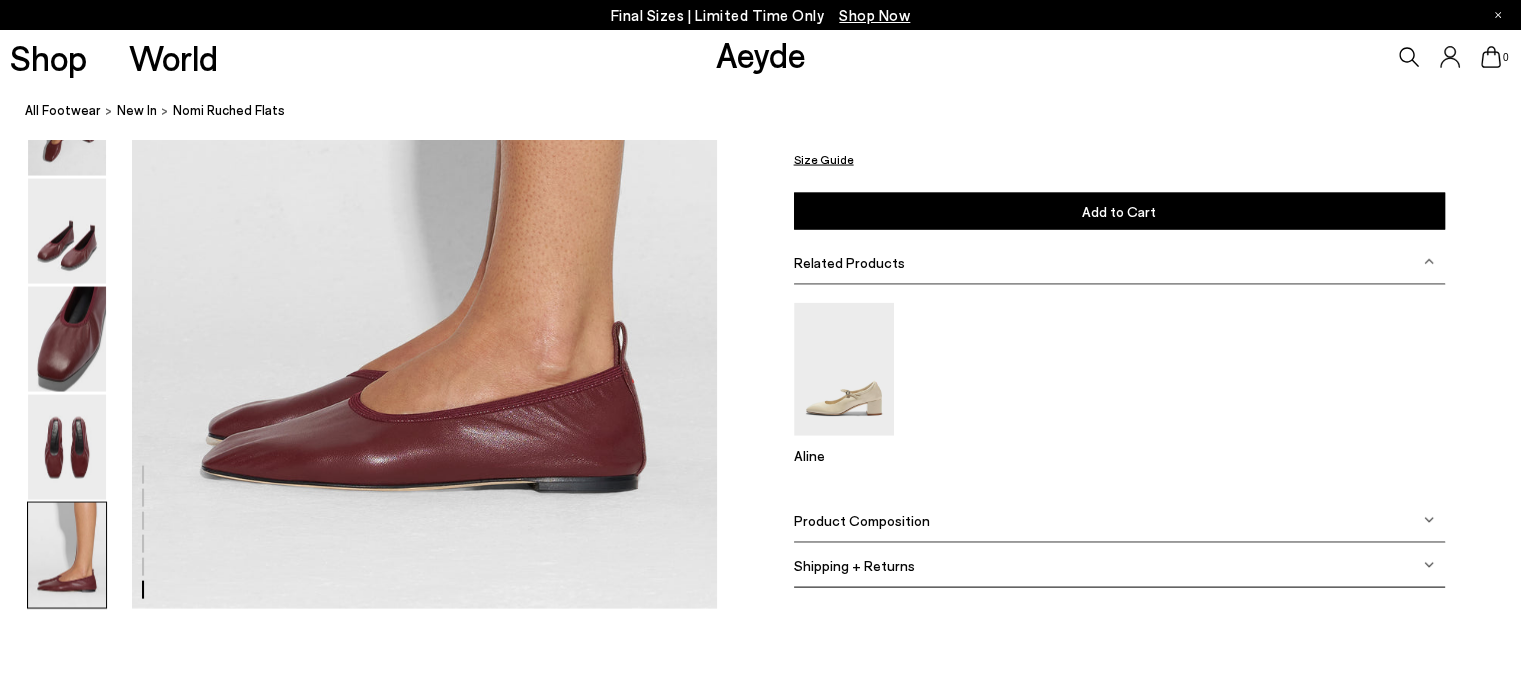 scroll, scrollTop: 4000, scrollLeft: 0, axis: vertical 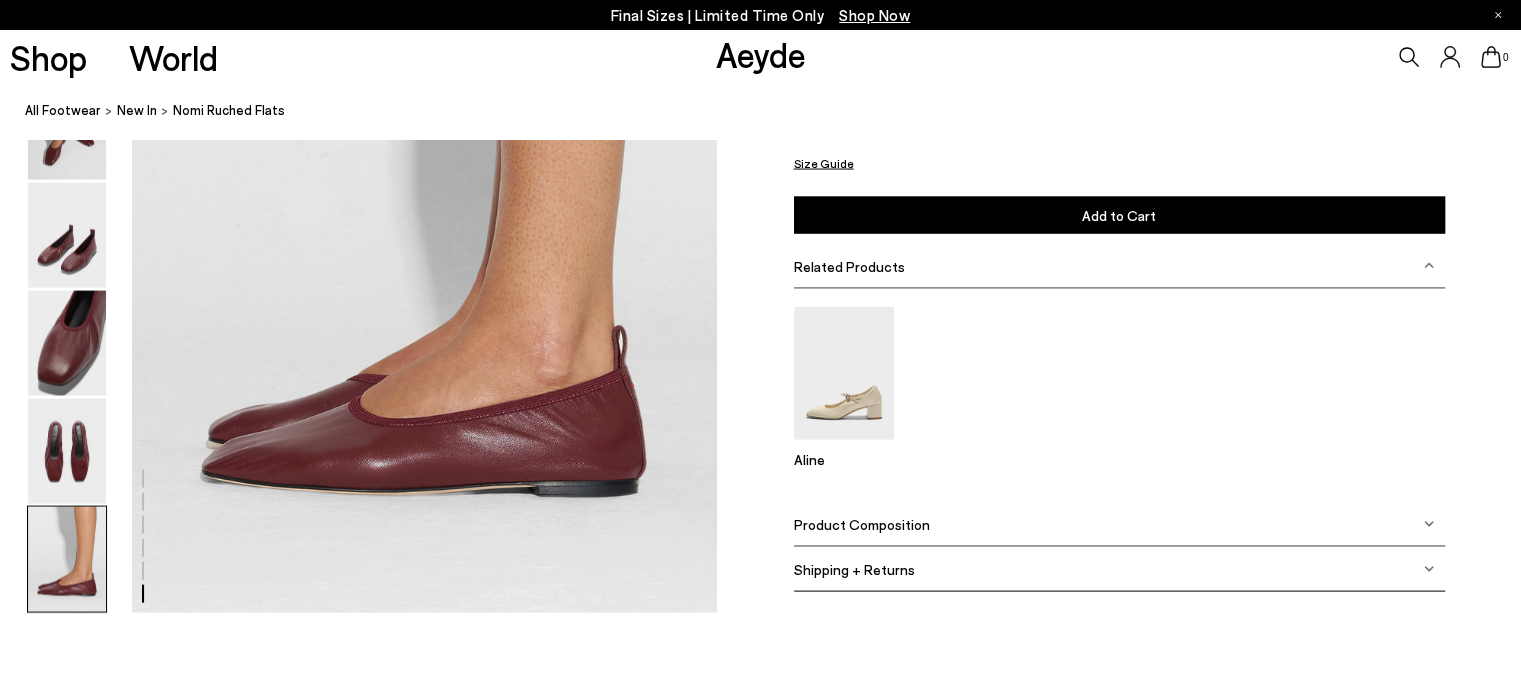click on "Product Composition" at bounding box center (862, 524) 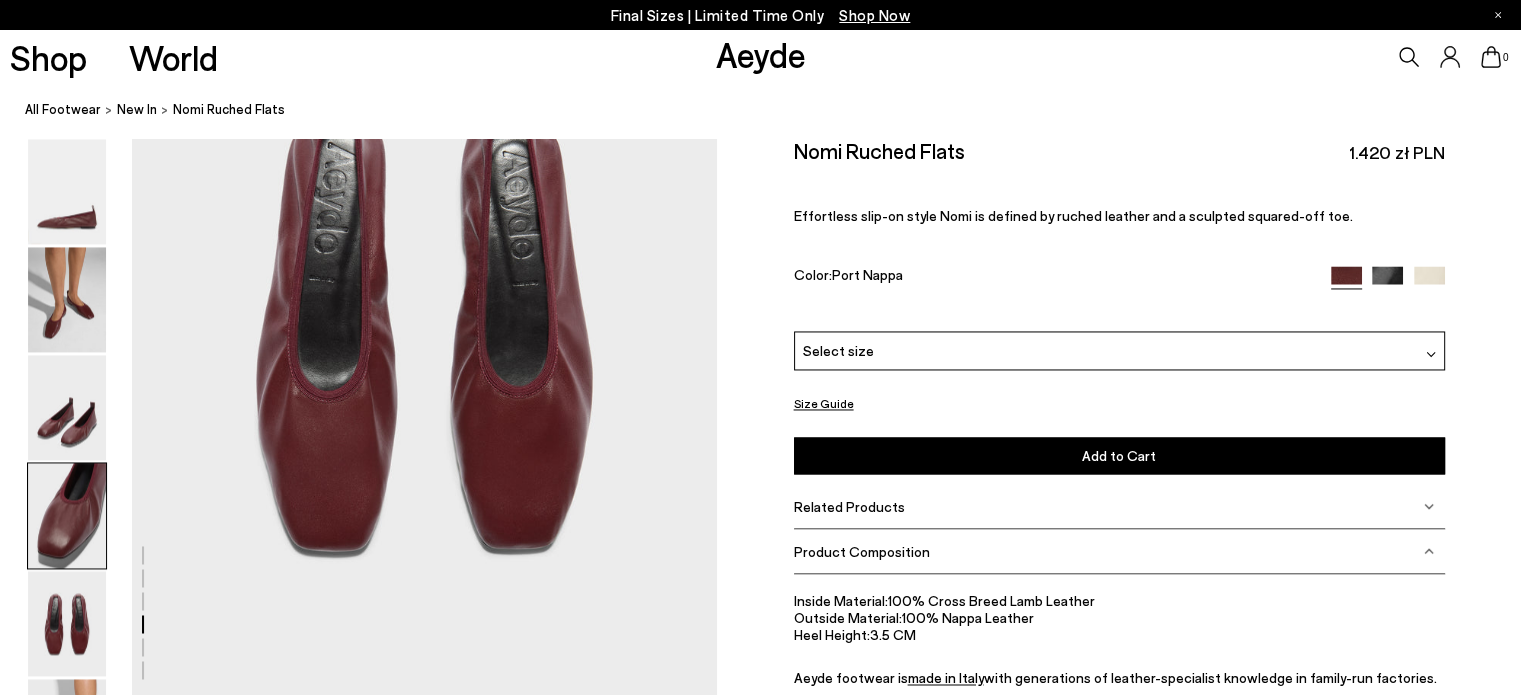 scroll, scrollTop: 2800, scrollLeft: 0, axis: vertical 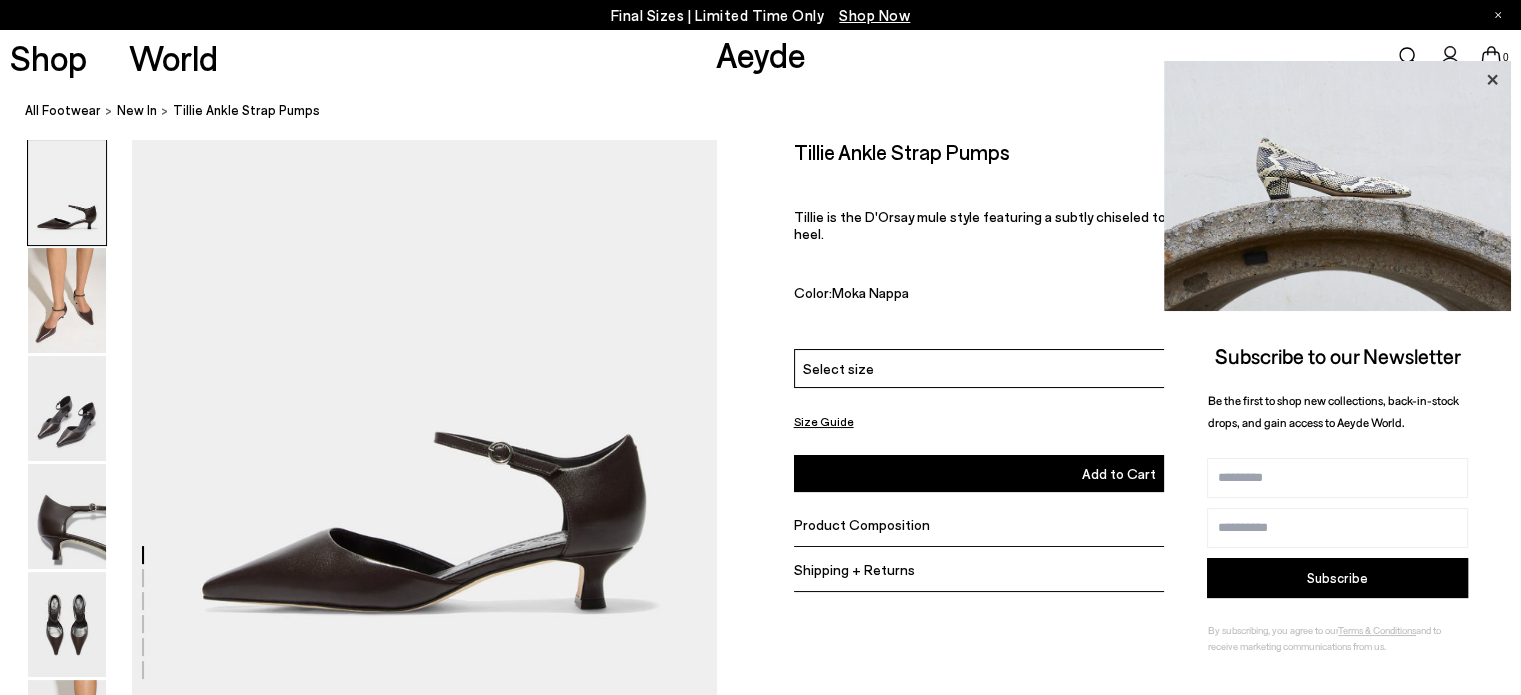 click 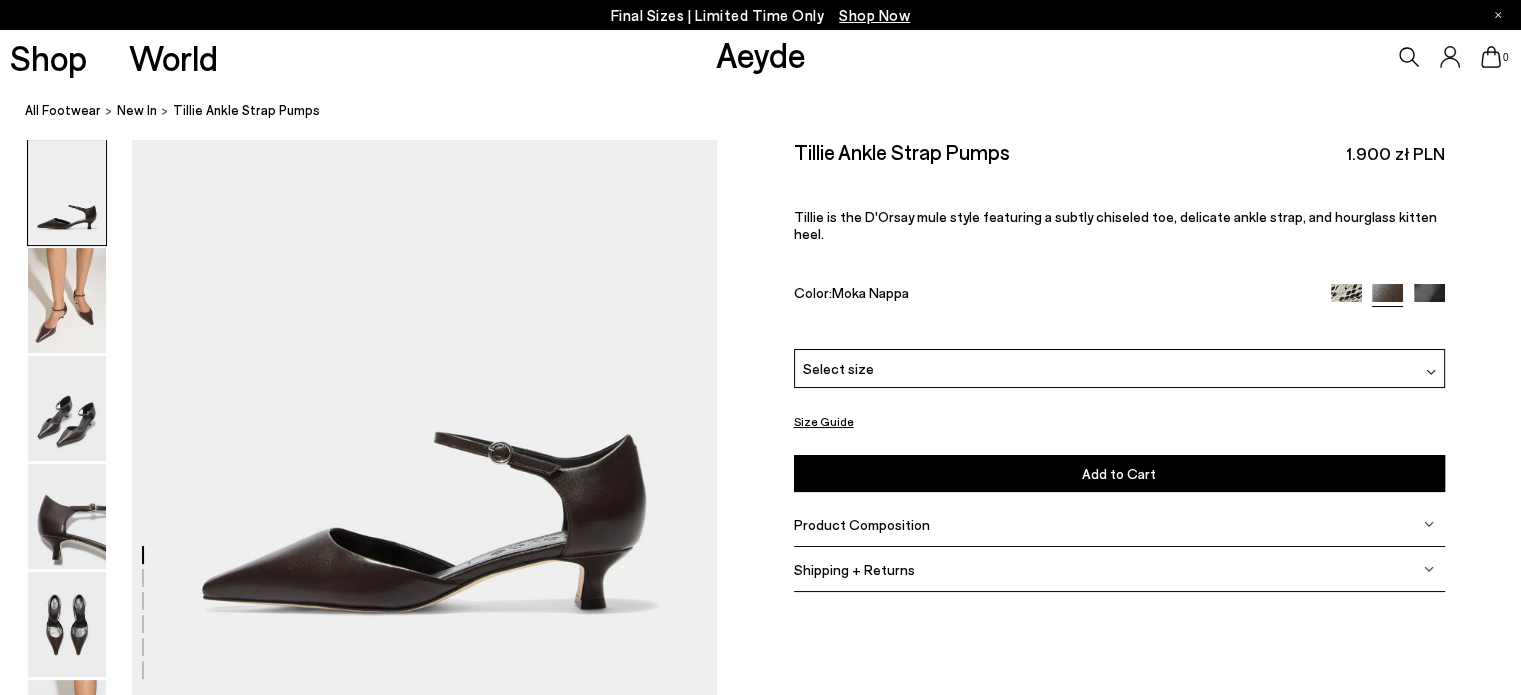 click on "Product Composition" at bounding box center [1119, 524] 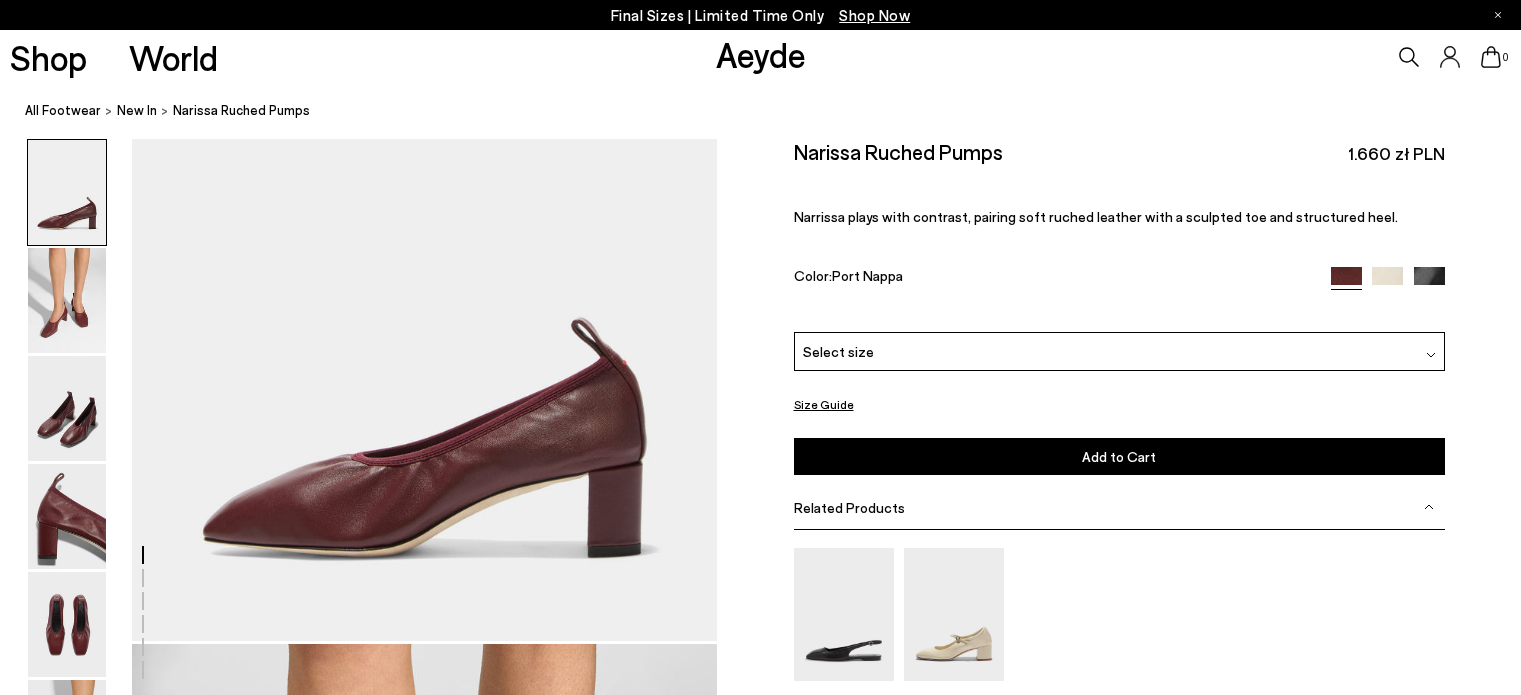 scroll, scrollTop: 0, scrollLeft: 0, axis: both 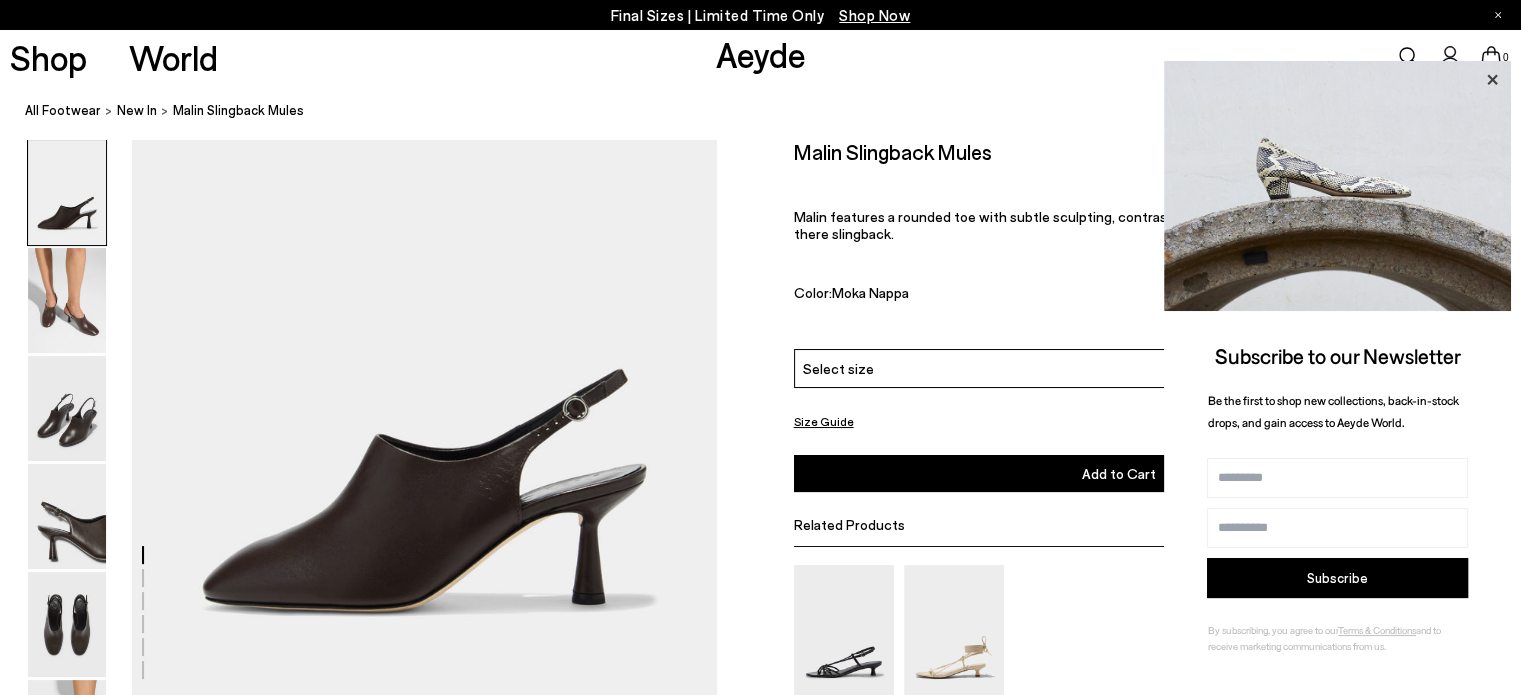 click 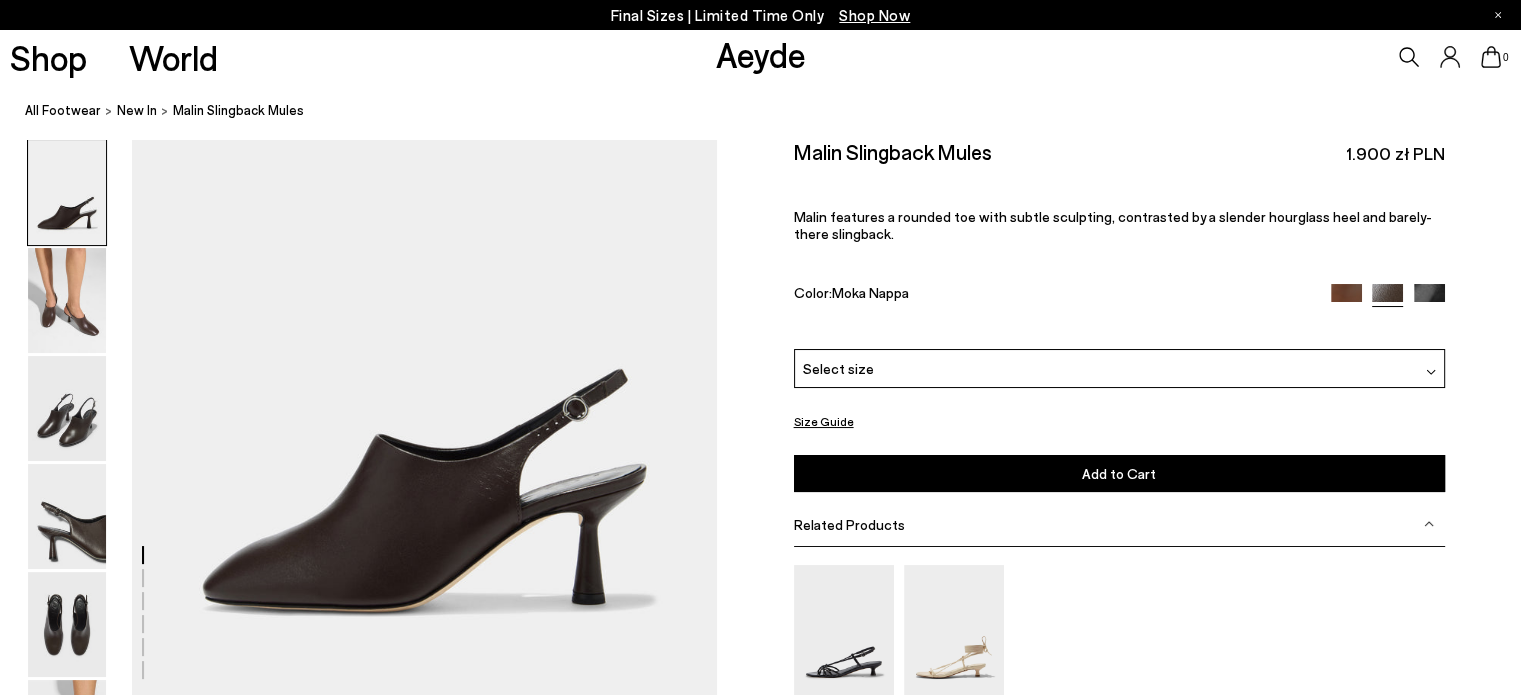 click on "Related Products" at bounding box center (849, 524) 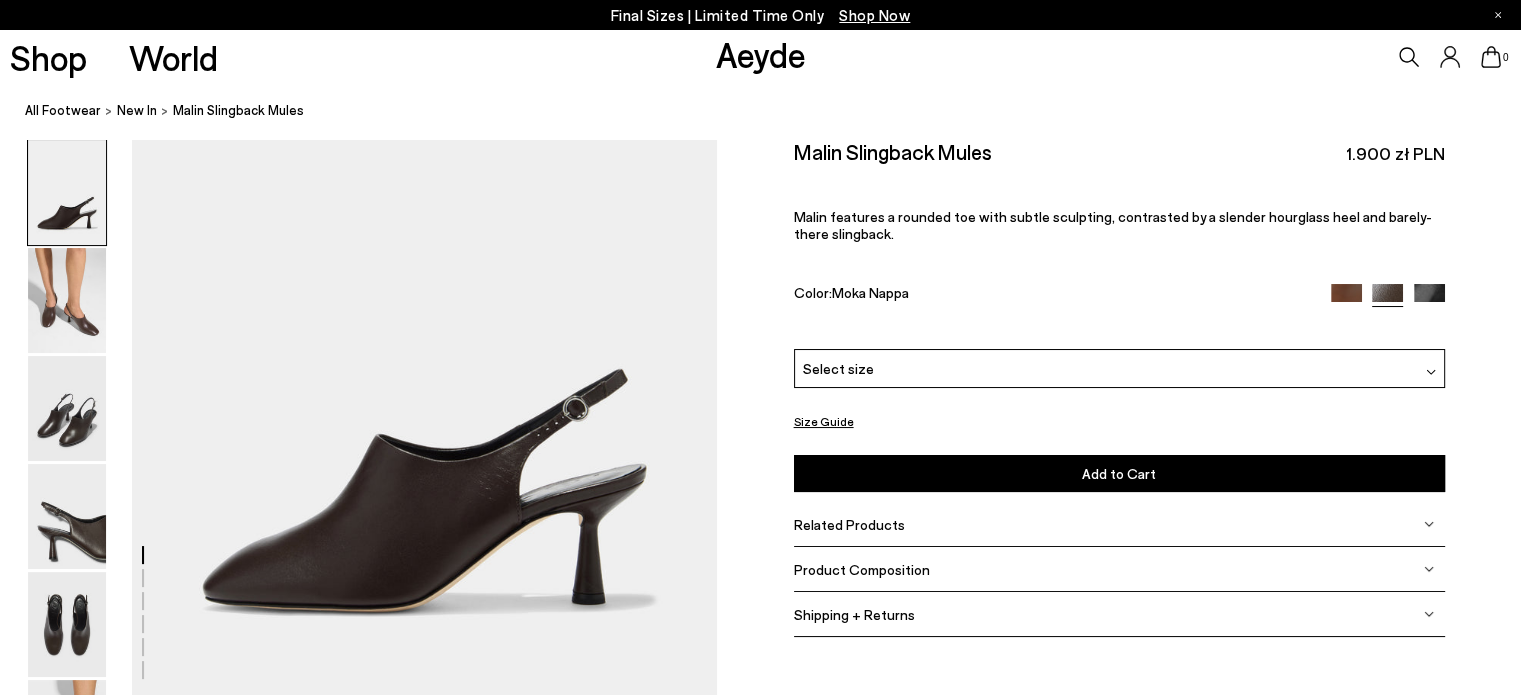click on "Product Composition" at bounding box center (862, 569) 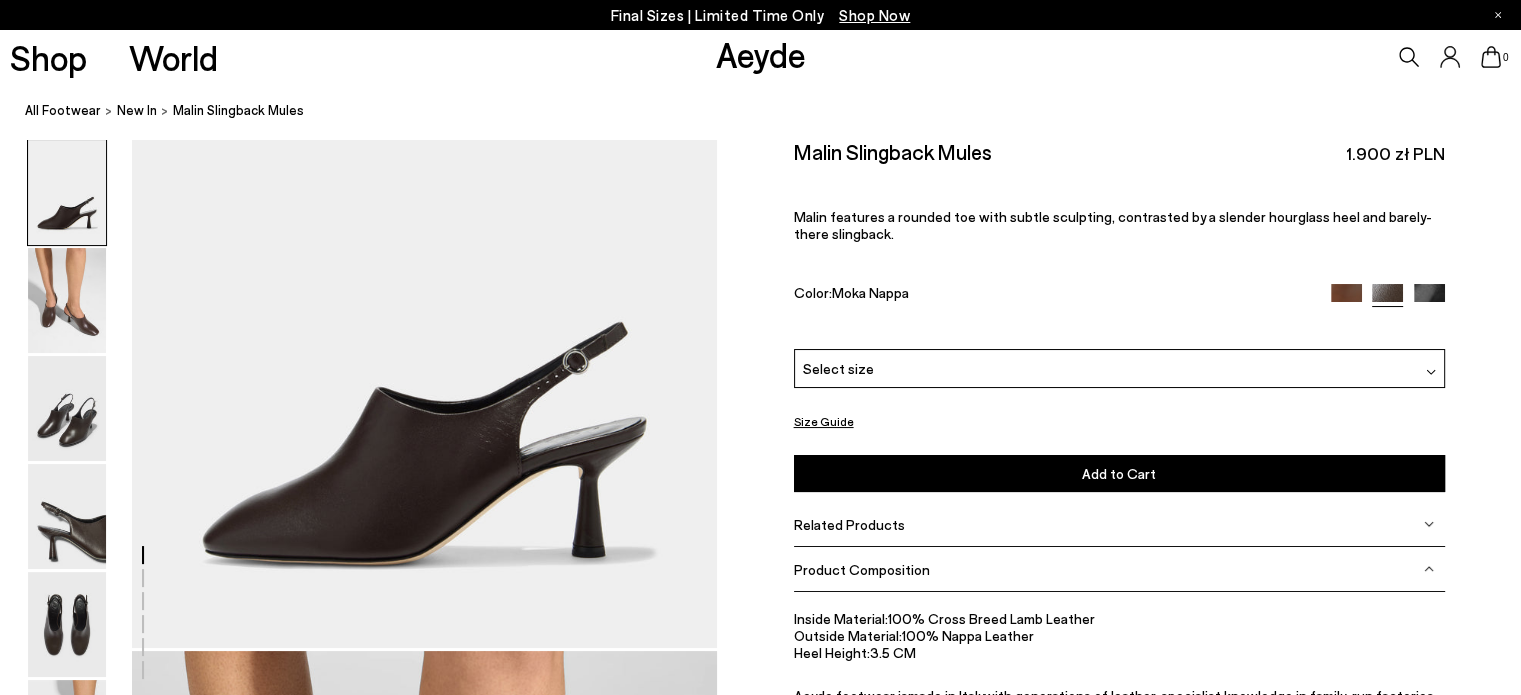 scroll, scrollTop: 48, scrollLeft: 0, axis: vertical 